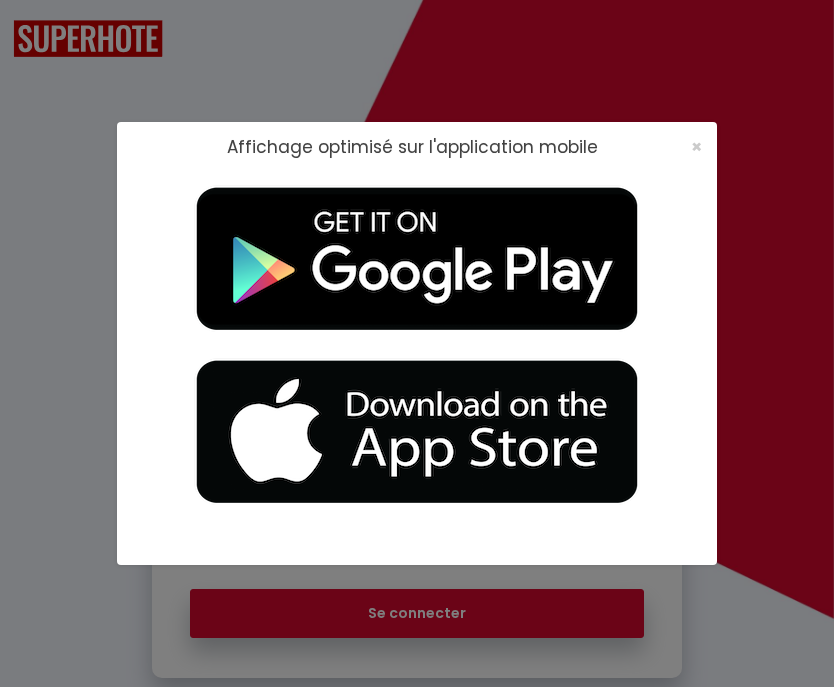 scroll, scrollTop: 0, scrollLeft: 0, axis: both 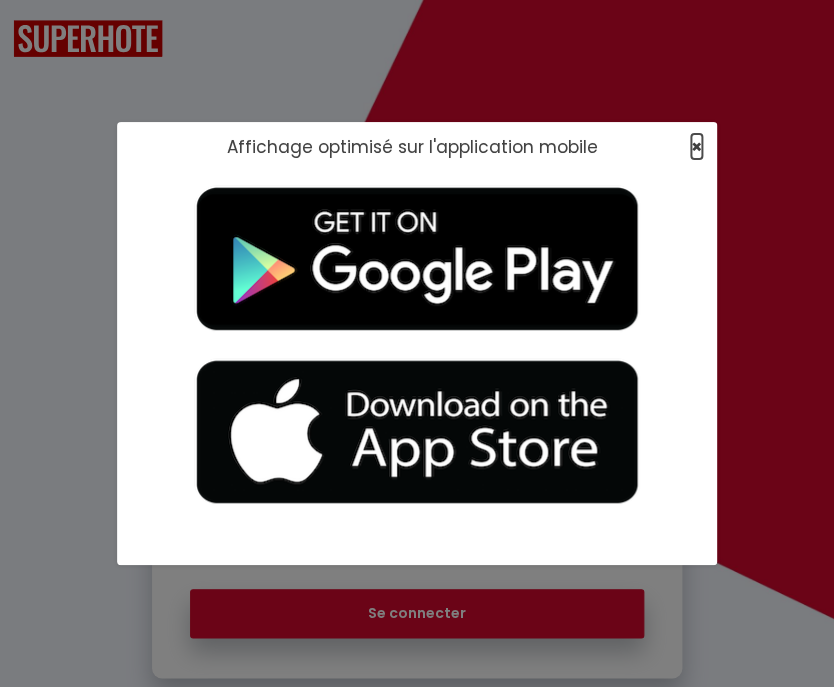 click on "×" at bounding box center (696, 146) 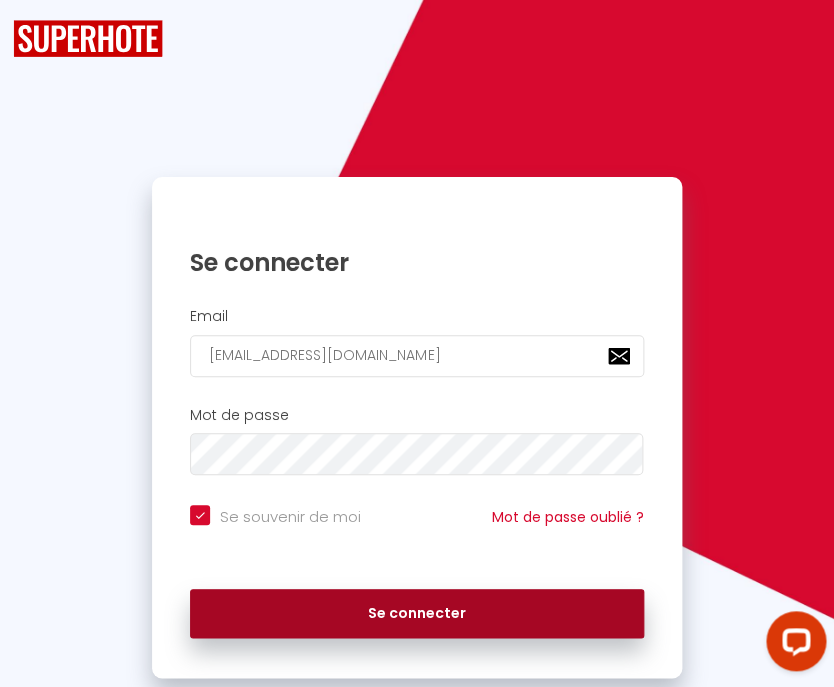 scroll, scrollTop: 0, scrollLeft: 0, axis: both 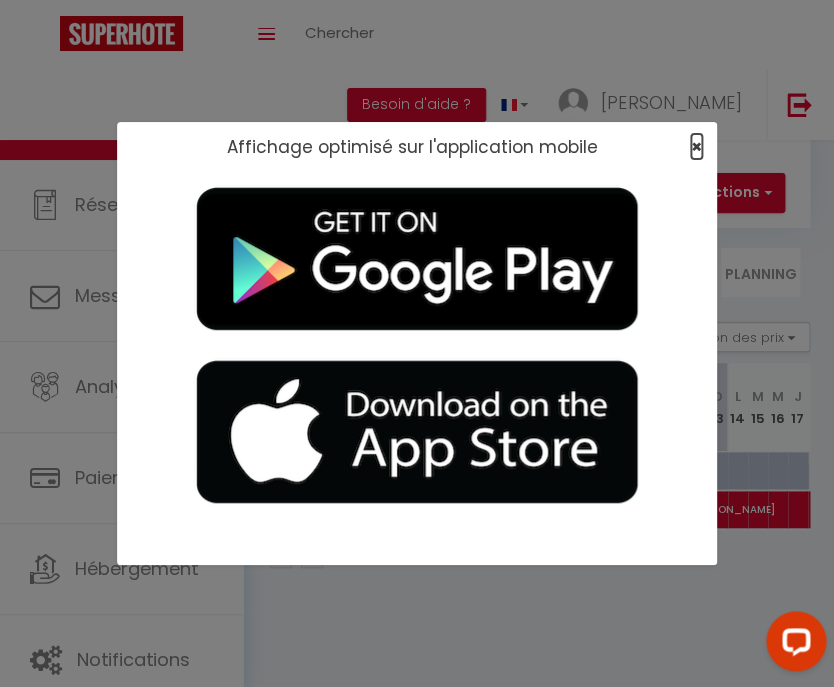 click on "×" at bounding box center (696, 146) 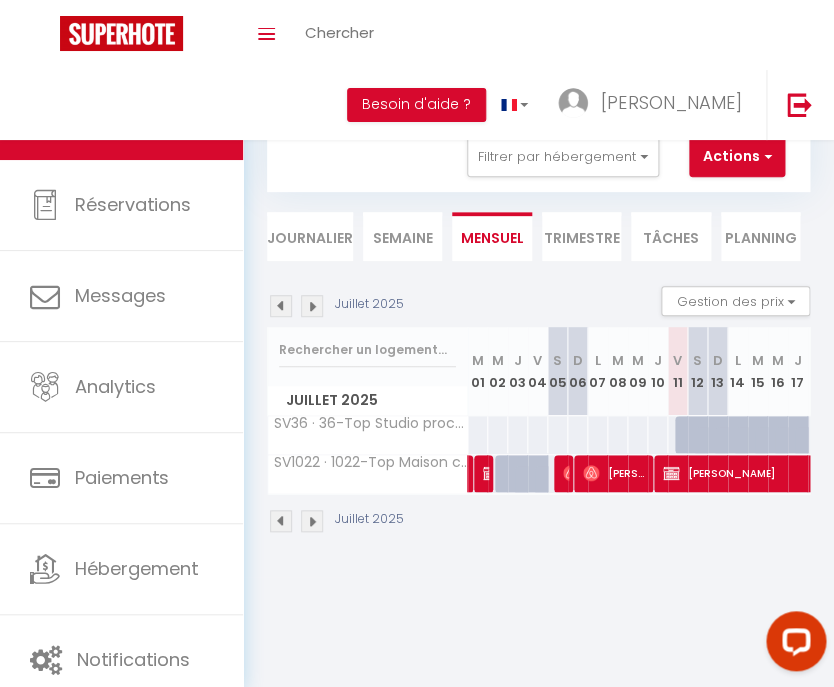 scroll, scrollTop: 70, scrollLeft: 0, axis: vertical 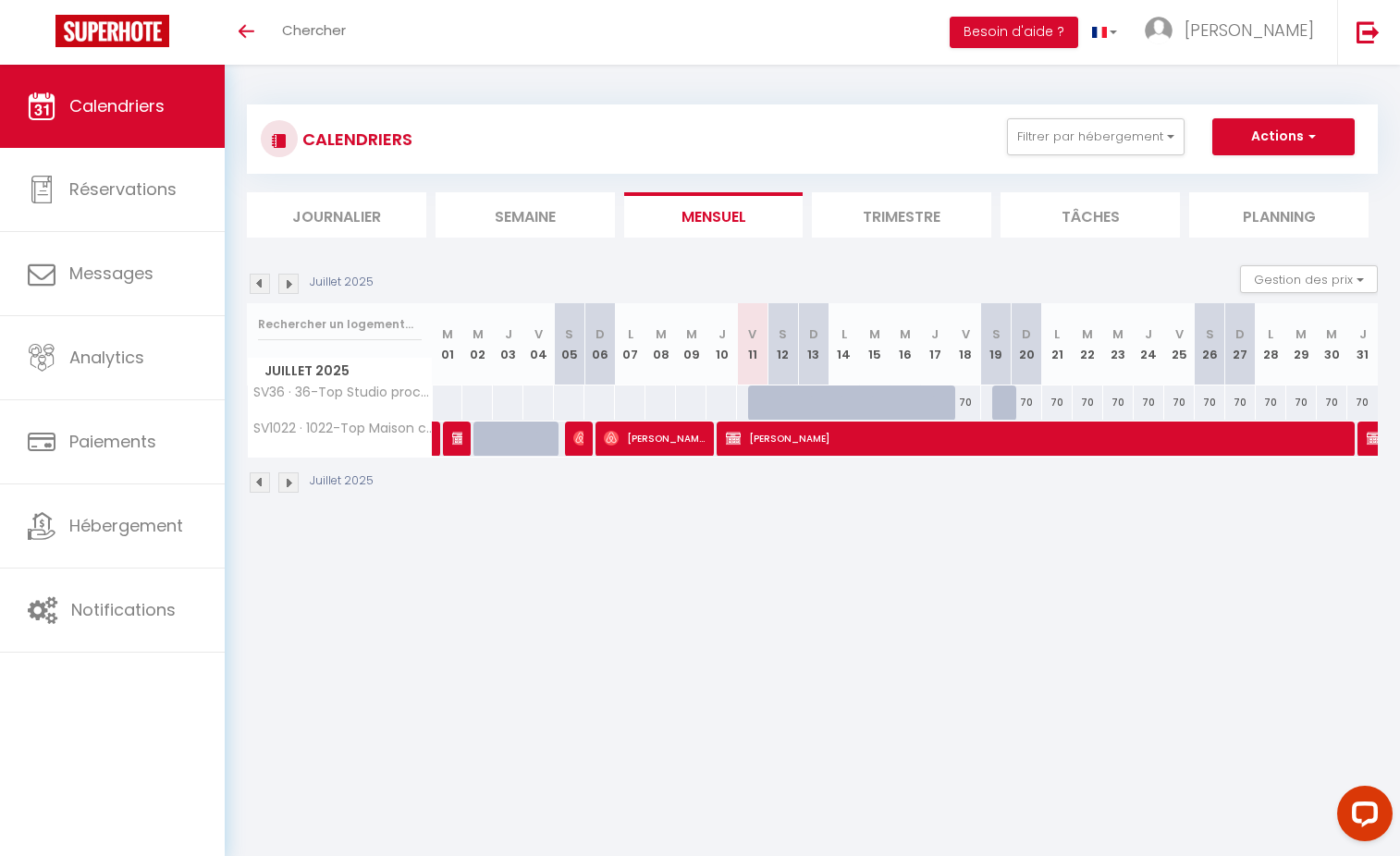click on "72" at bounding box center [813, 402] 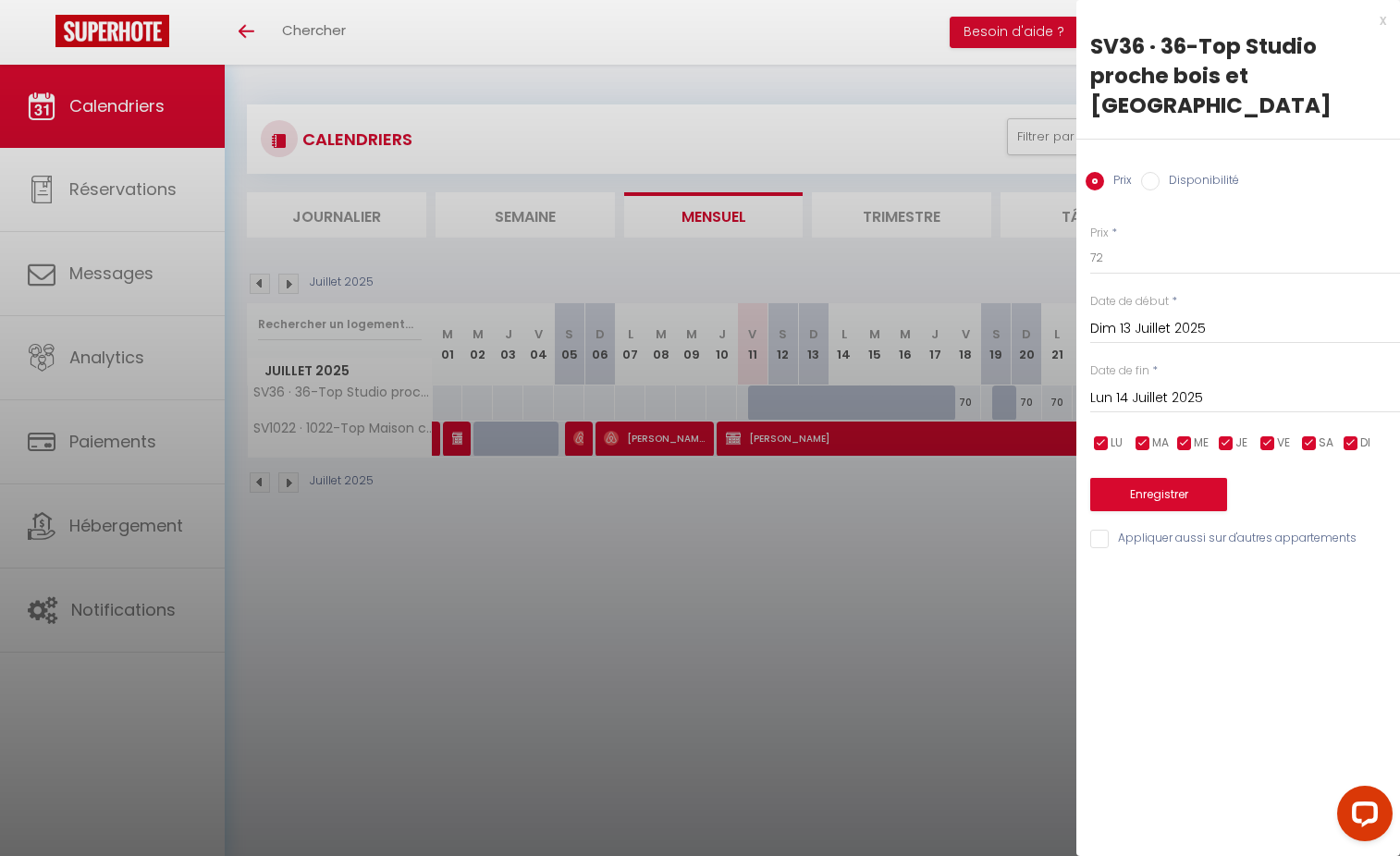 click on "x" at bounding box center (1231, 20) 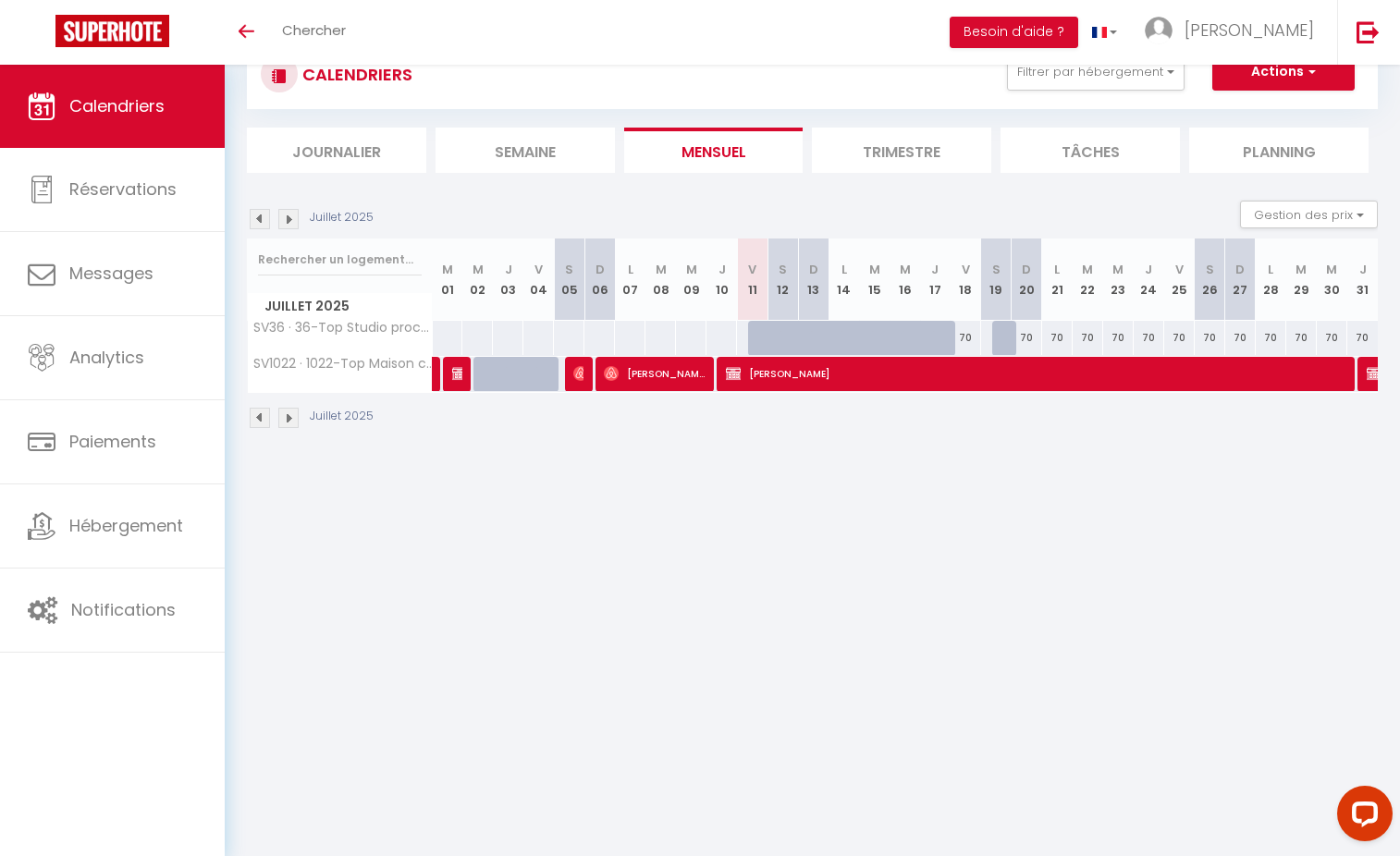 scroll, scrollTop: 0, scrollLeft: 0, axis: both 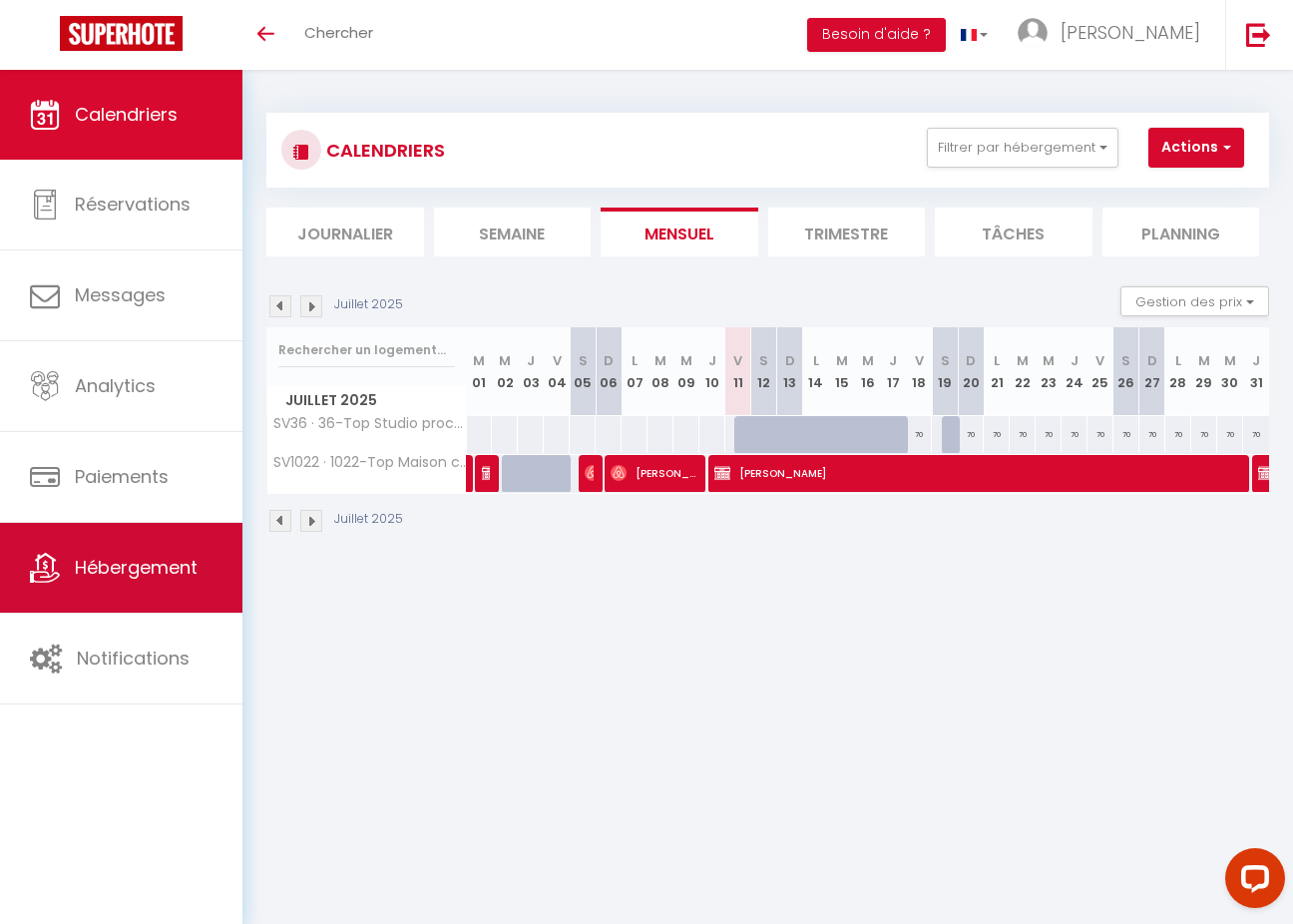 click on "Hébergement" at bounding box center (121, 568) 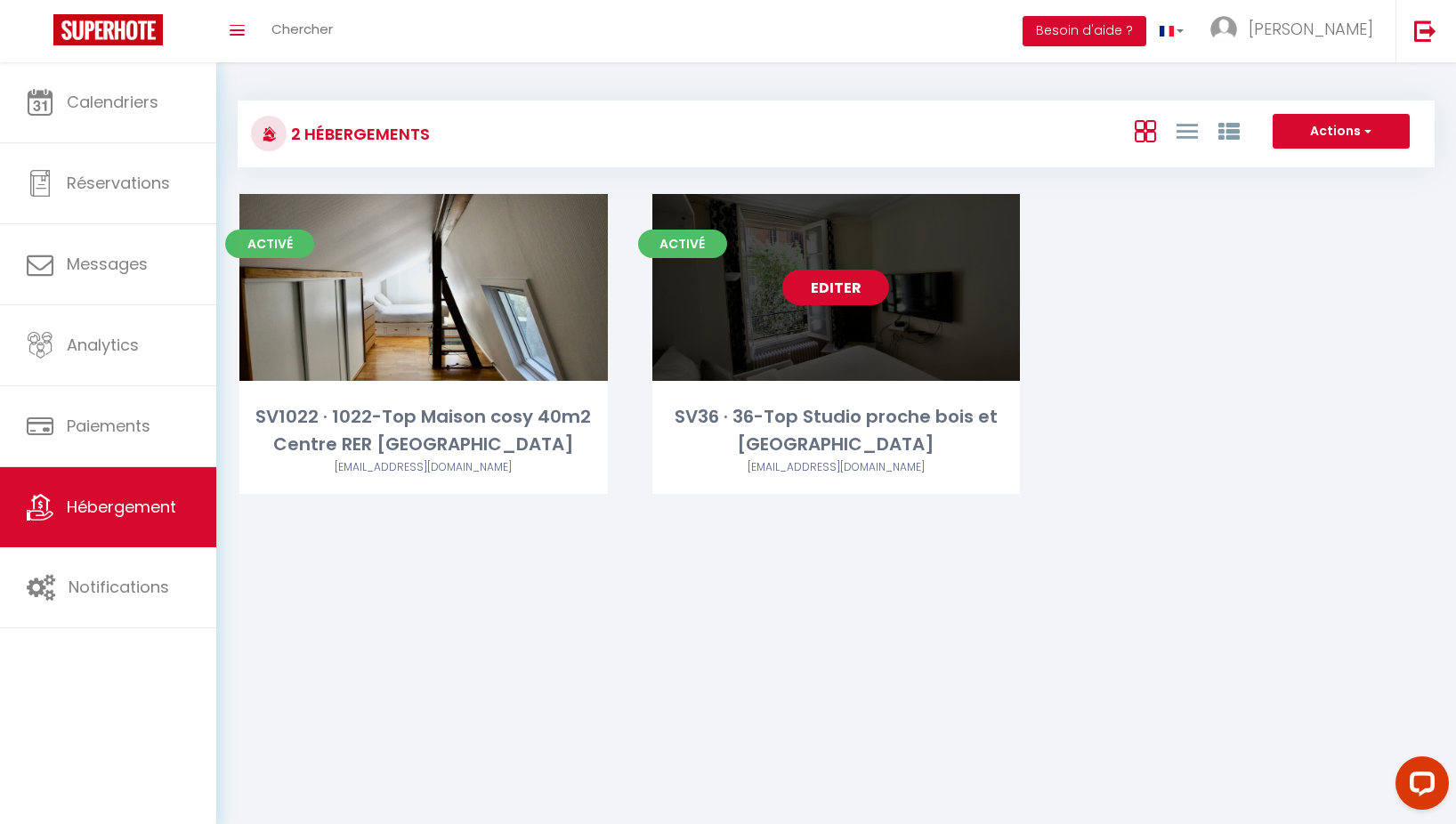 click on "Editer" at bounding box center (836, 287) 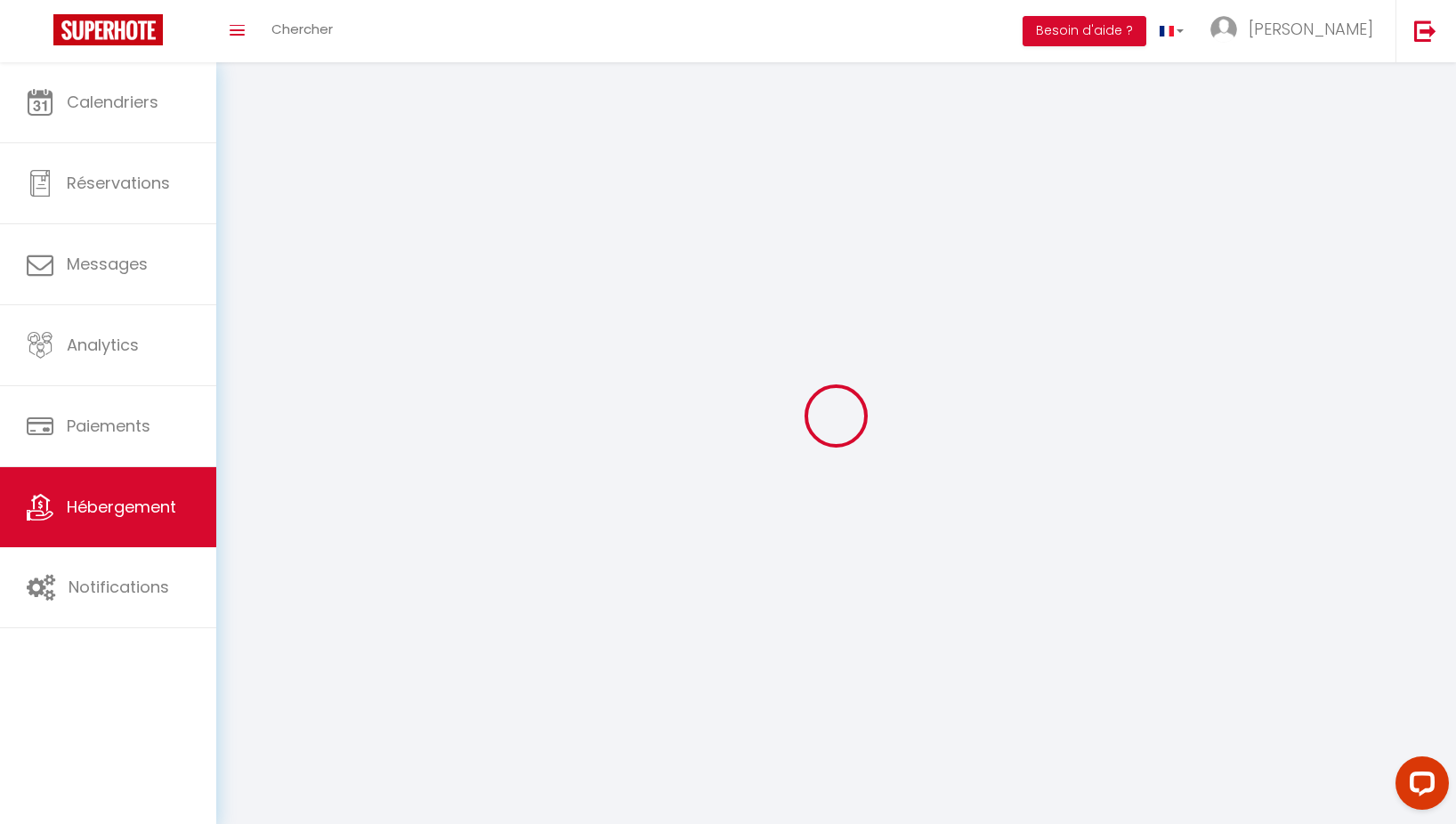 select on "14:00" 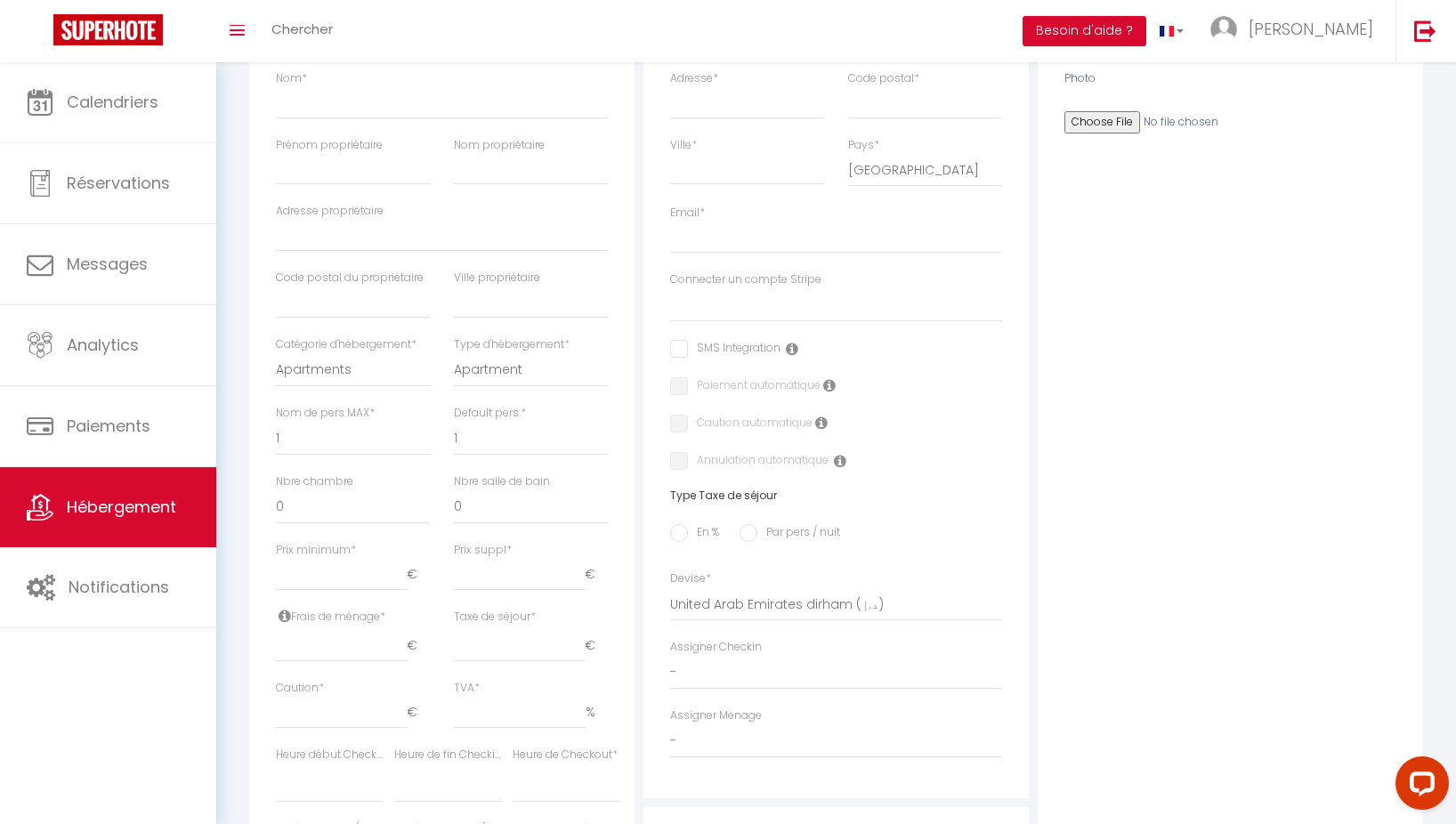 scroll, scrollTop: 0, scrollLeft: 0, axis: both 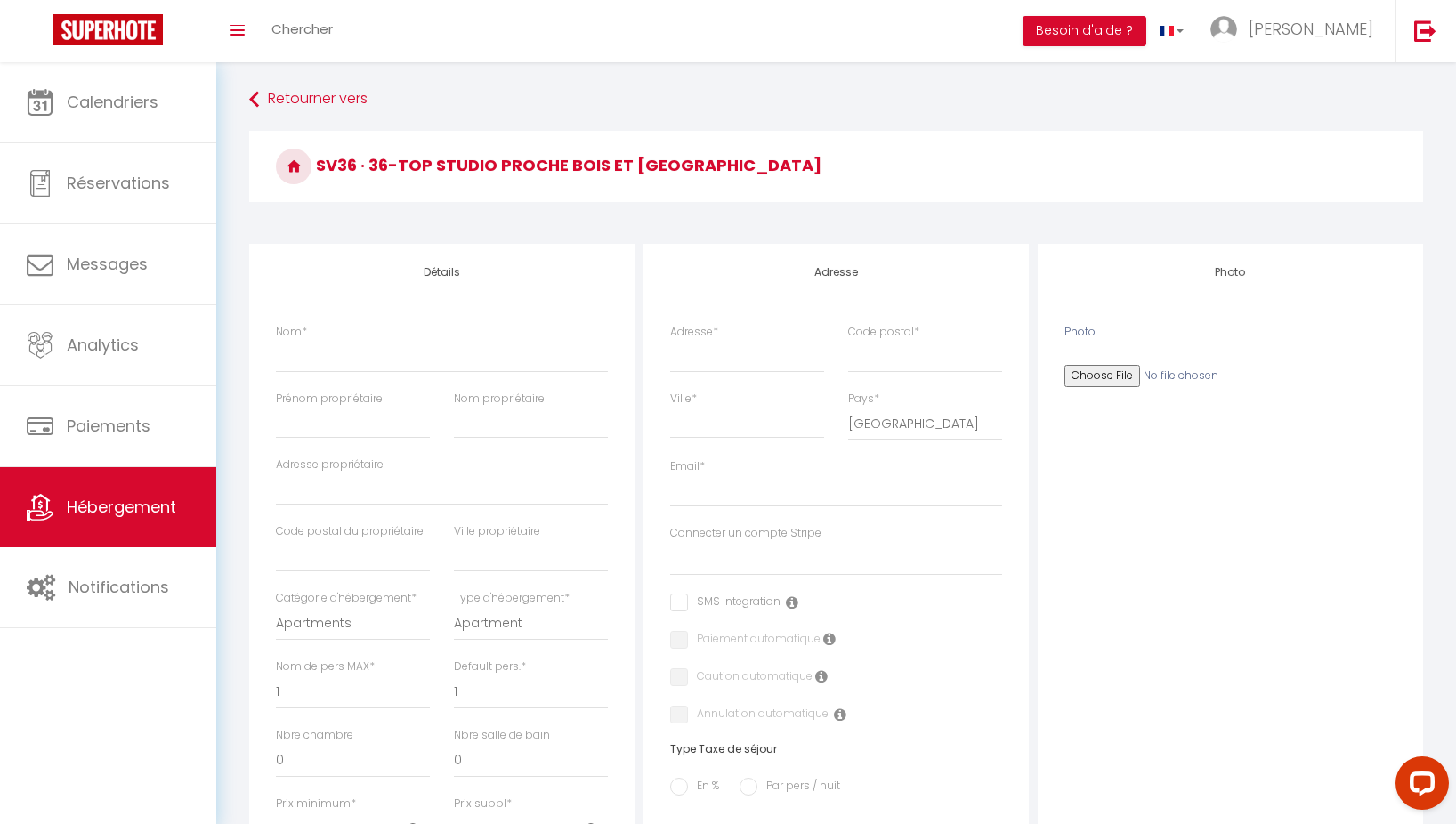 select 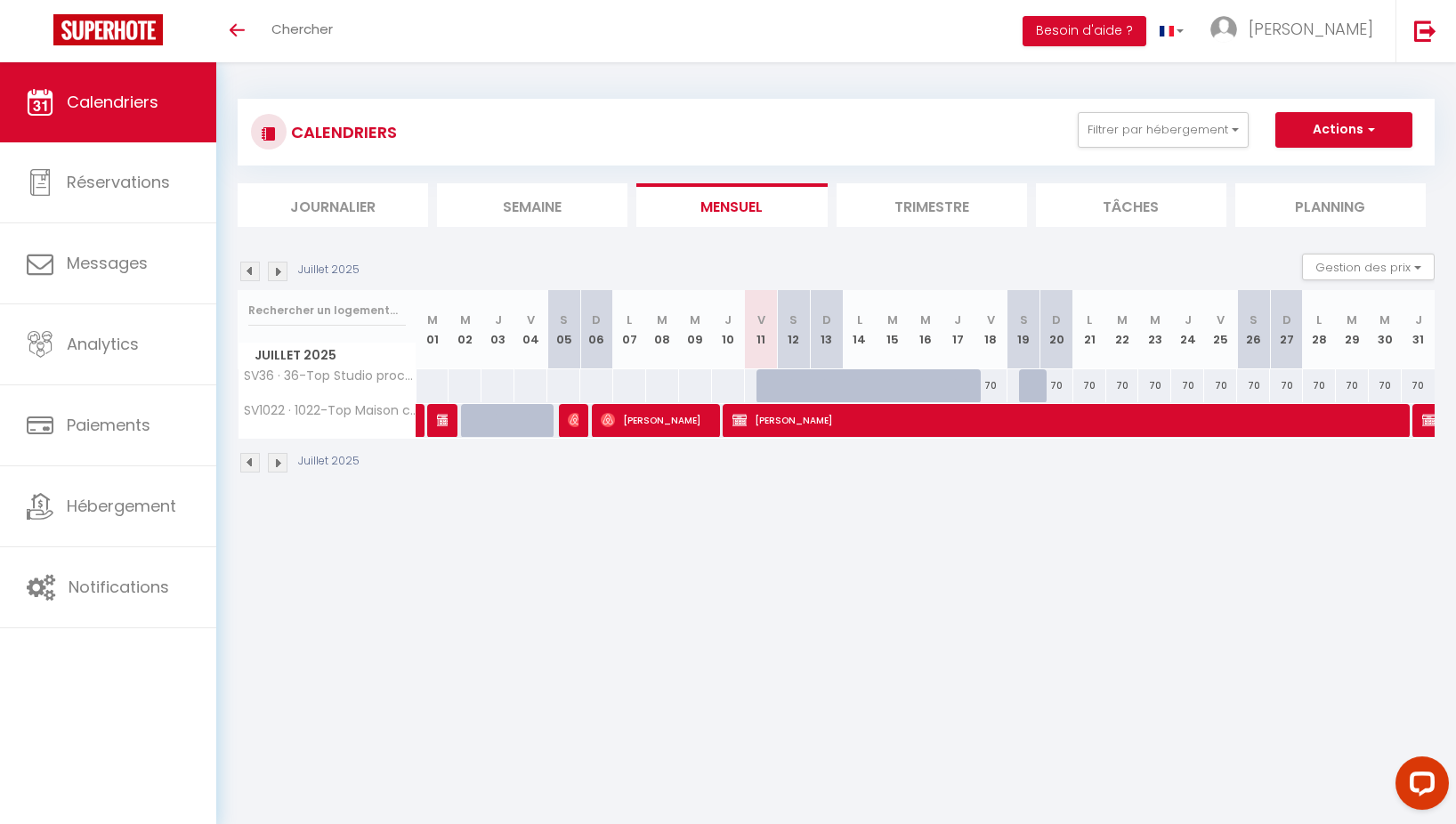 scroll, scrollTop: 0, scrollLeft: 0, axis: both 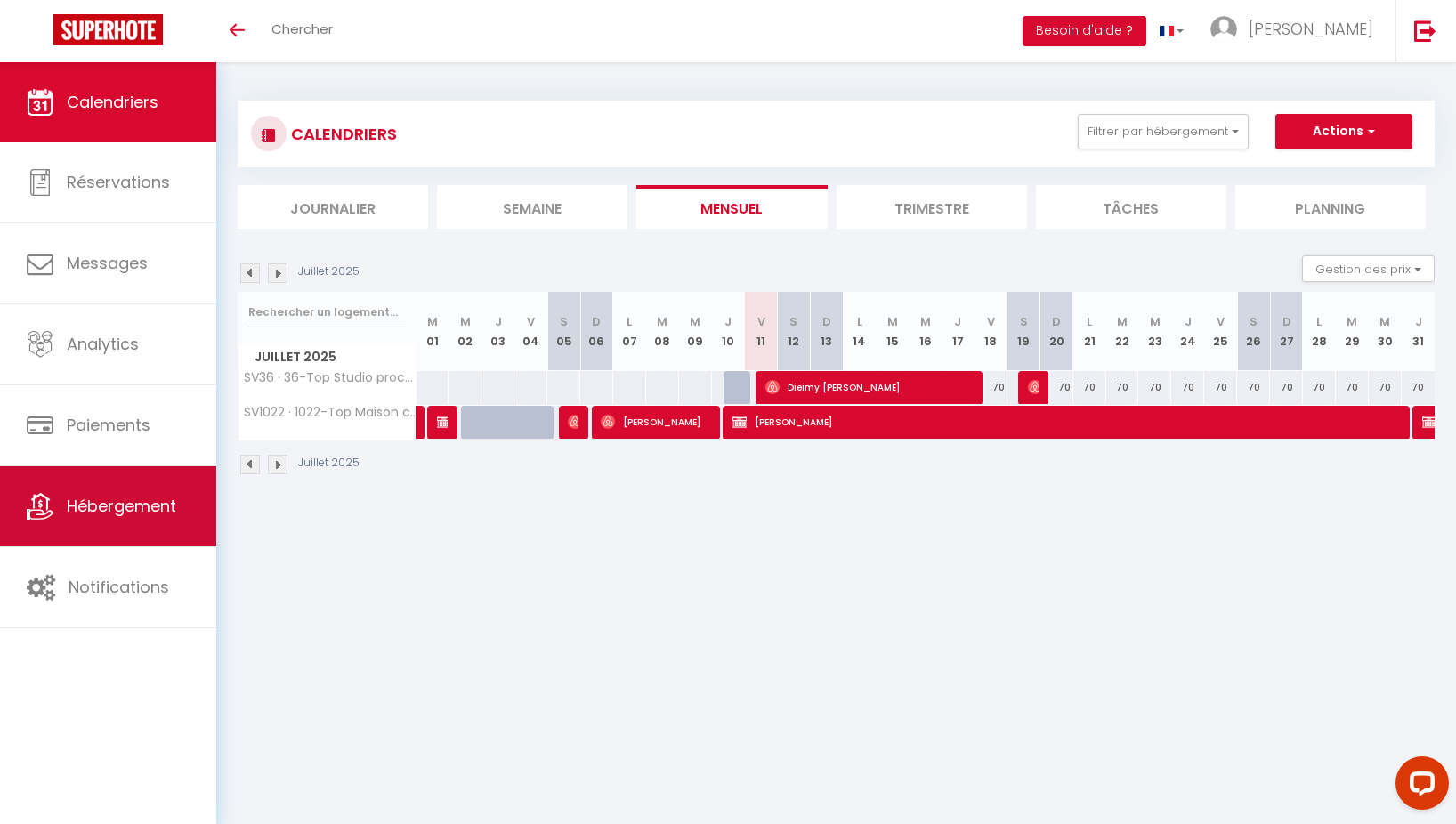click on "Hébergement" at bounding box center (108, 506) 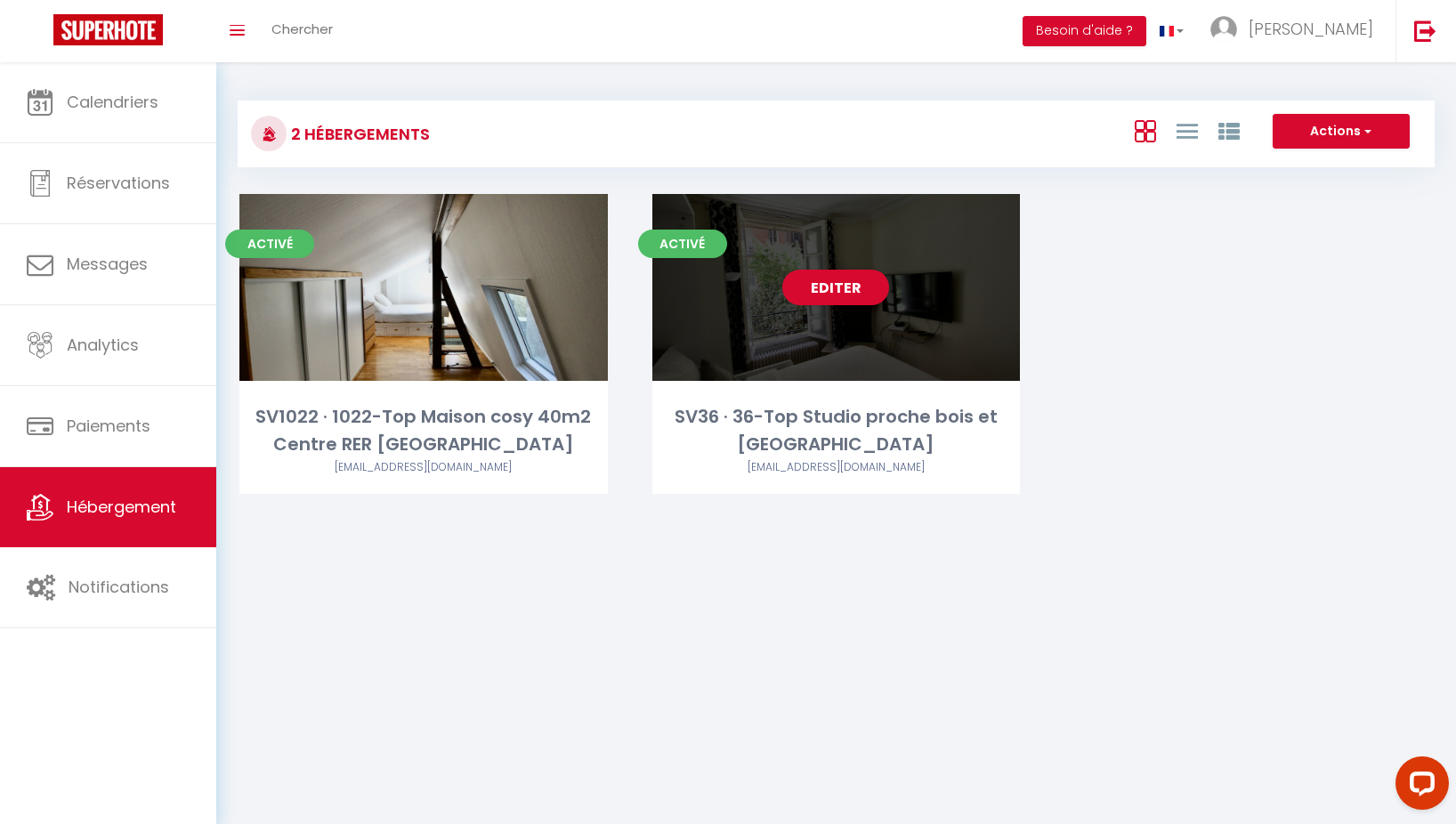 click on "Editer" at bounding box center (837, 287) 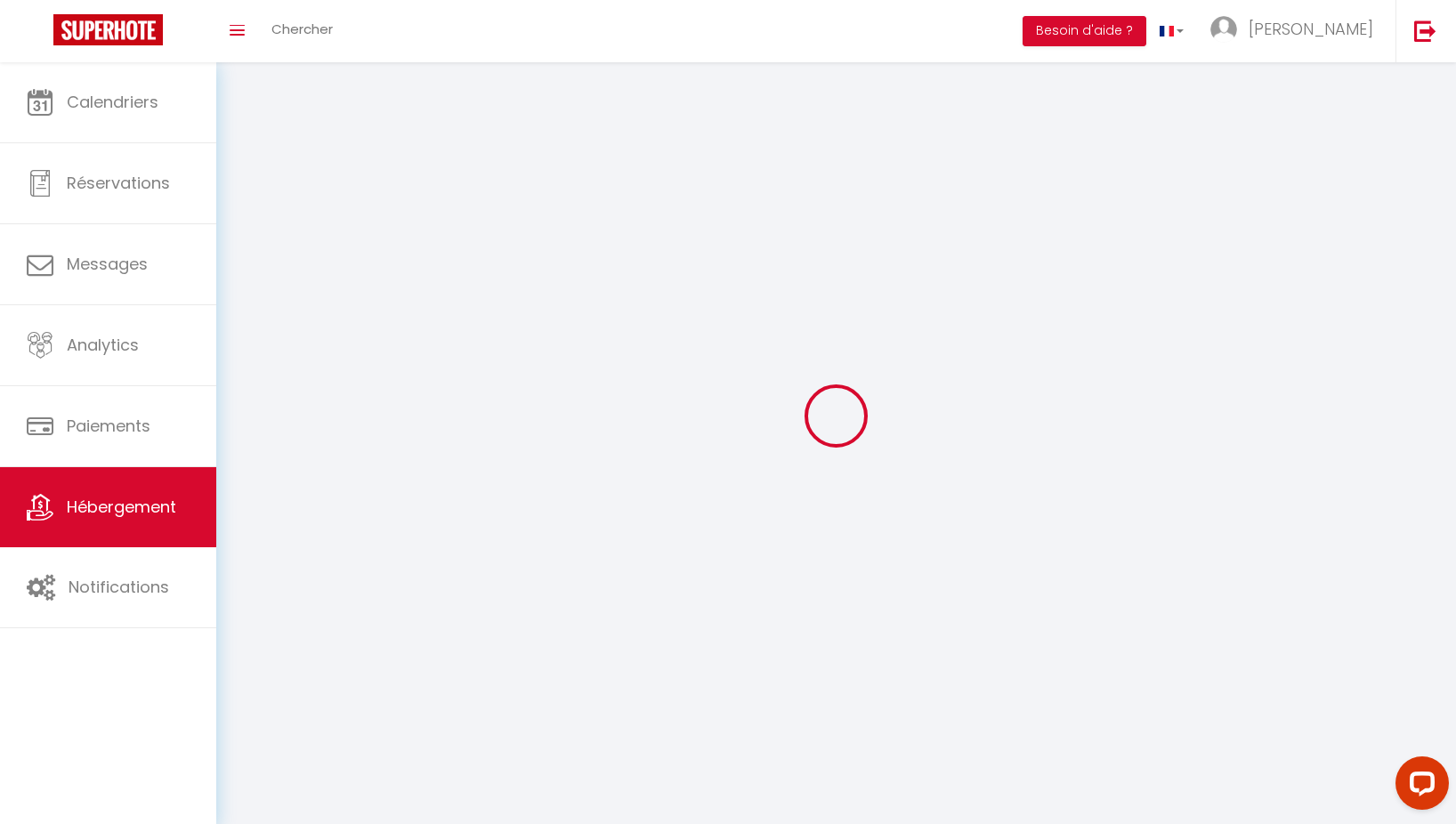 select 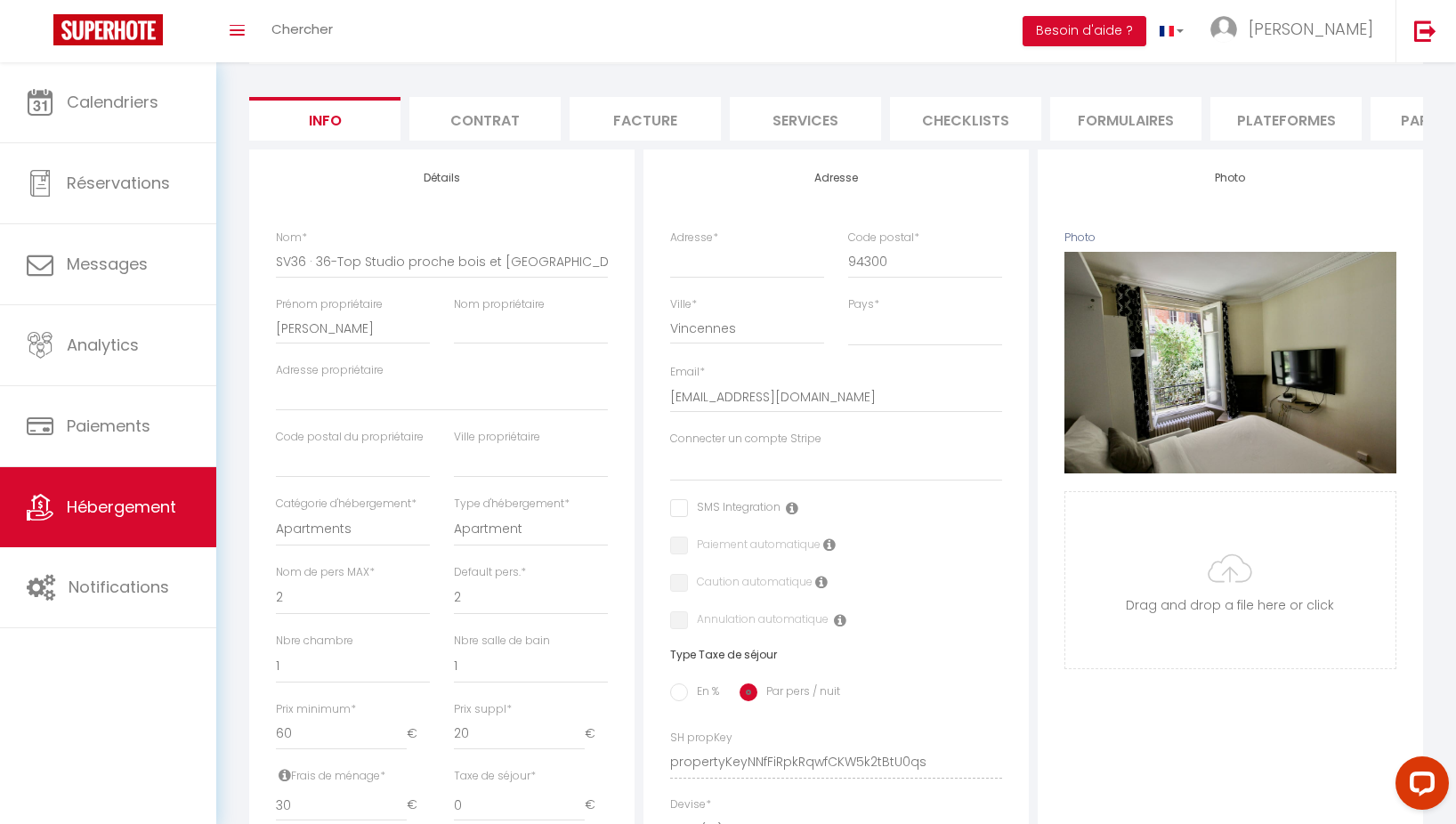 select 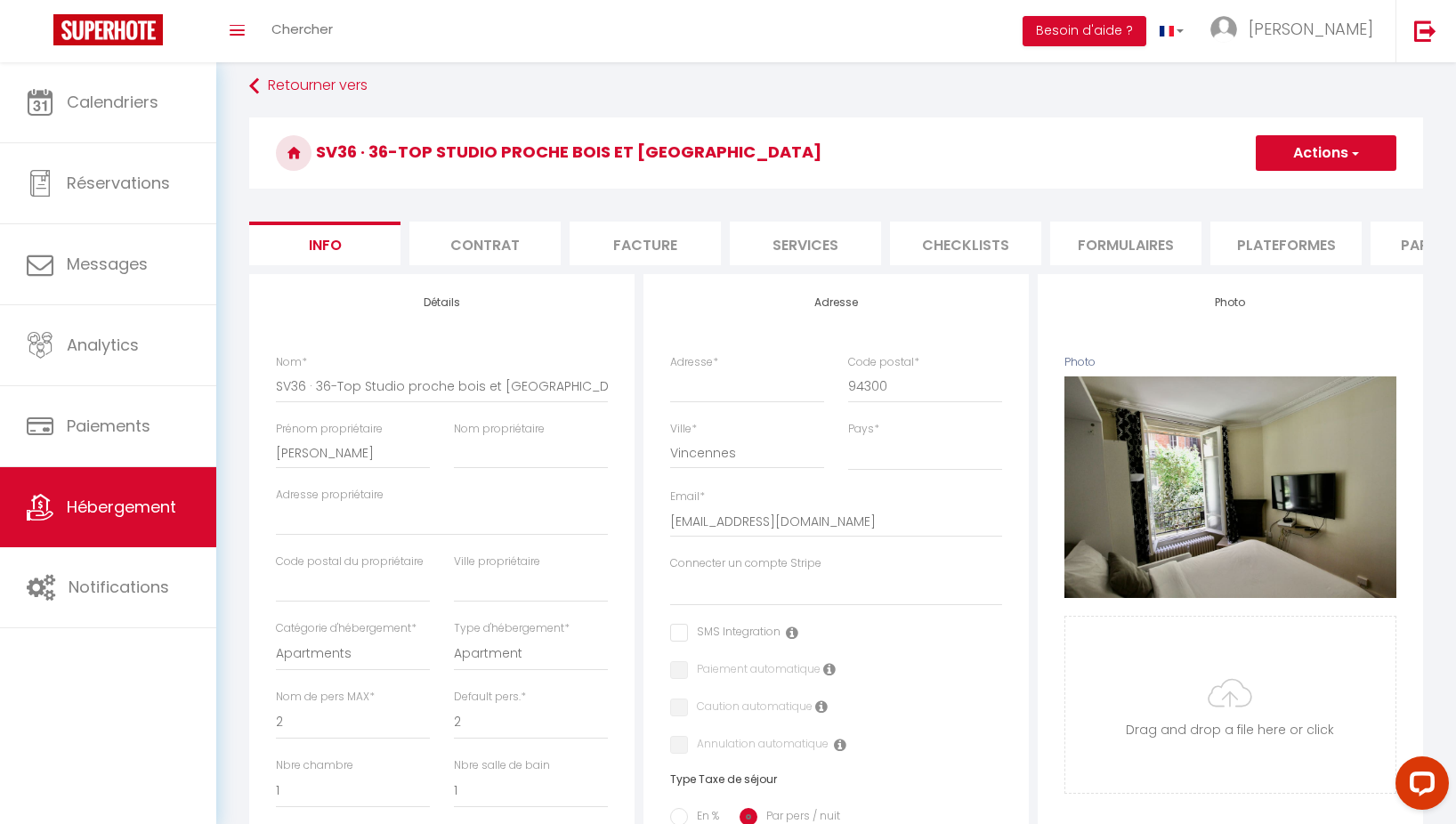 scroll, scrollTop: 0, scrollLeft: 0, axis: both 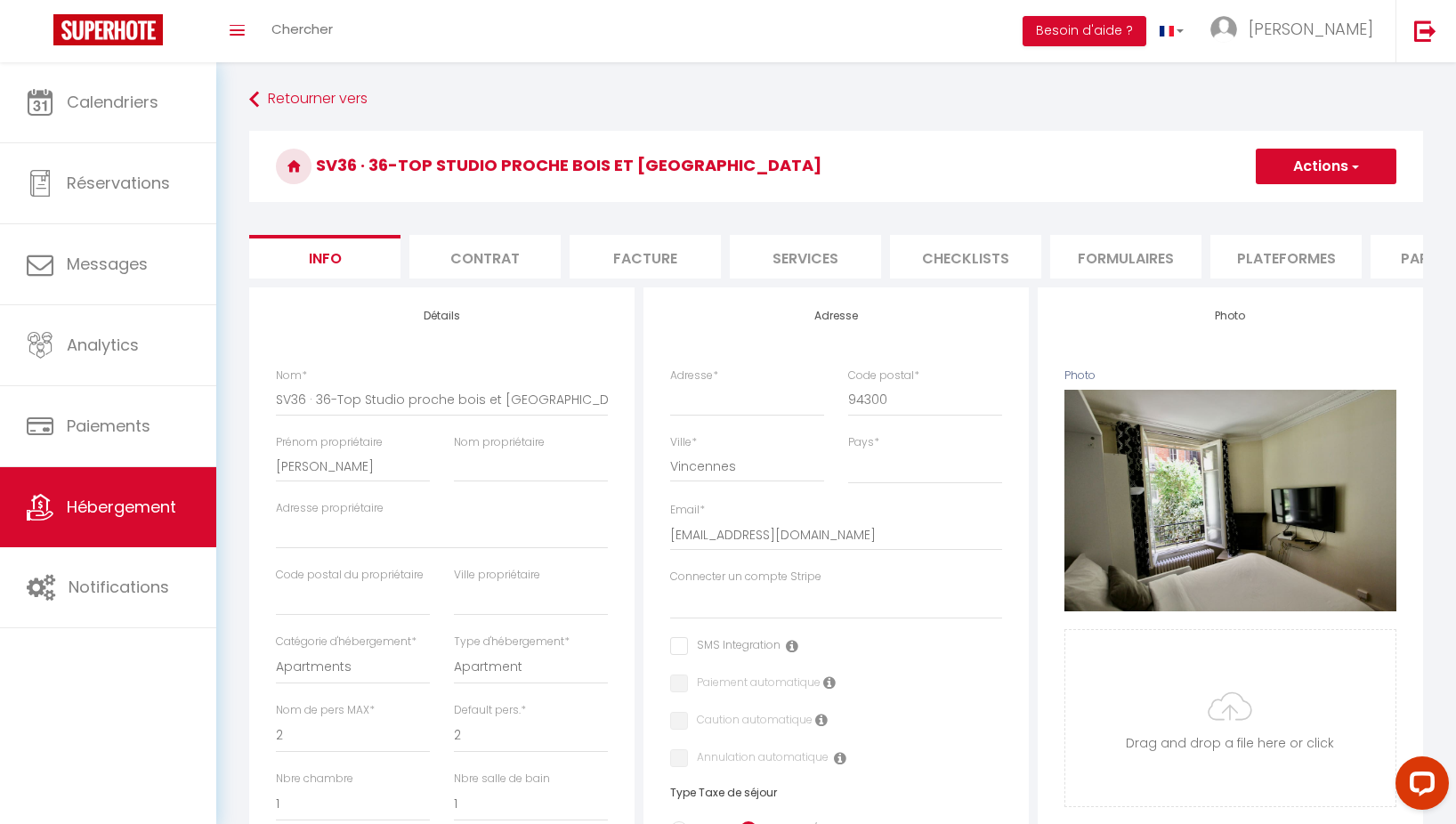click on "Contrat" at bounding box center [485, 256] 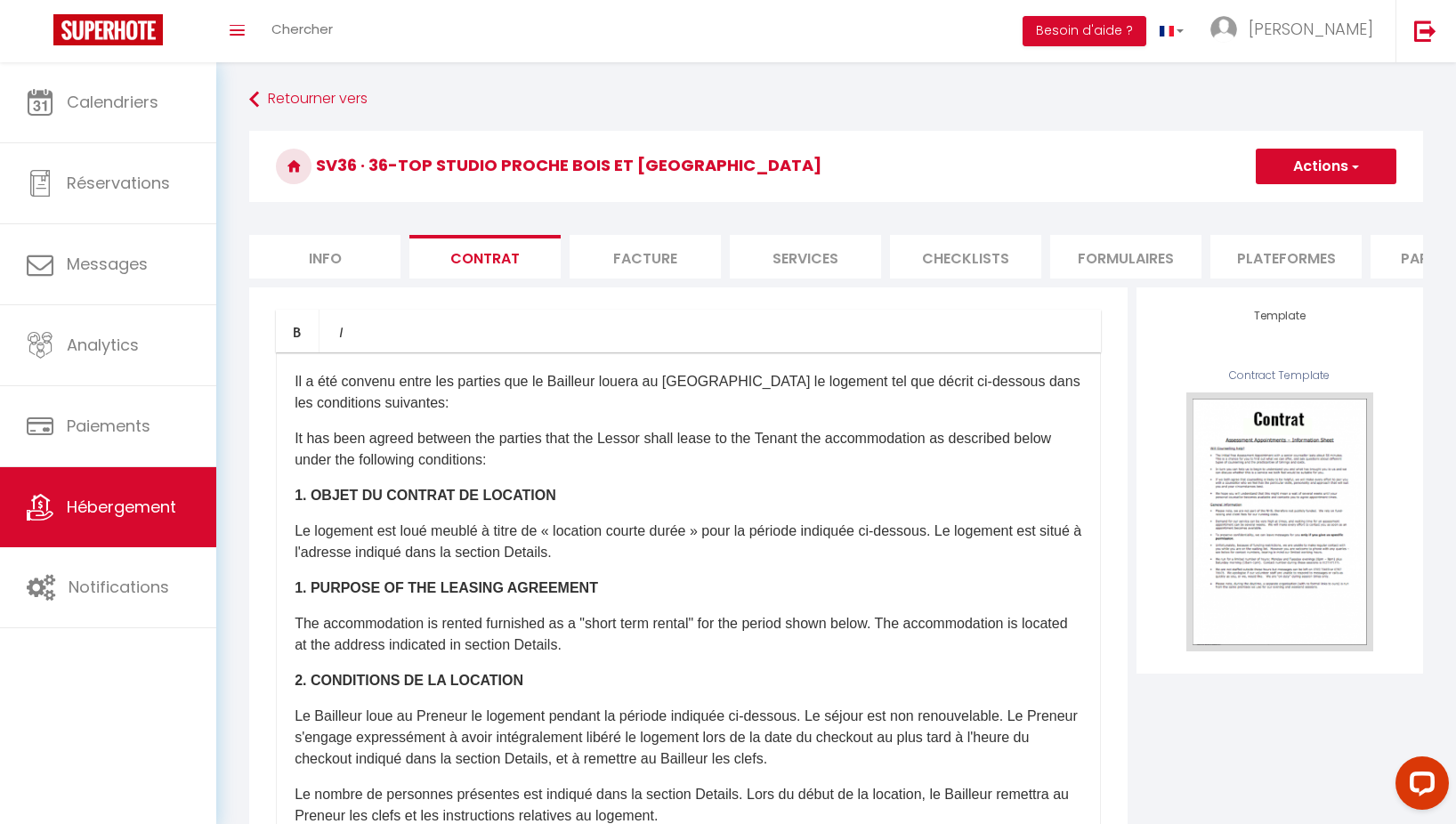 click on "Facture" at bounding box center (645, 256) 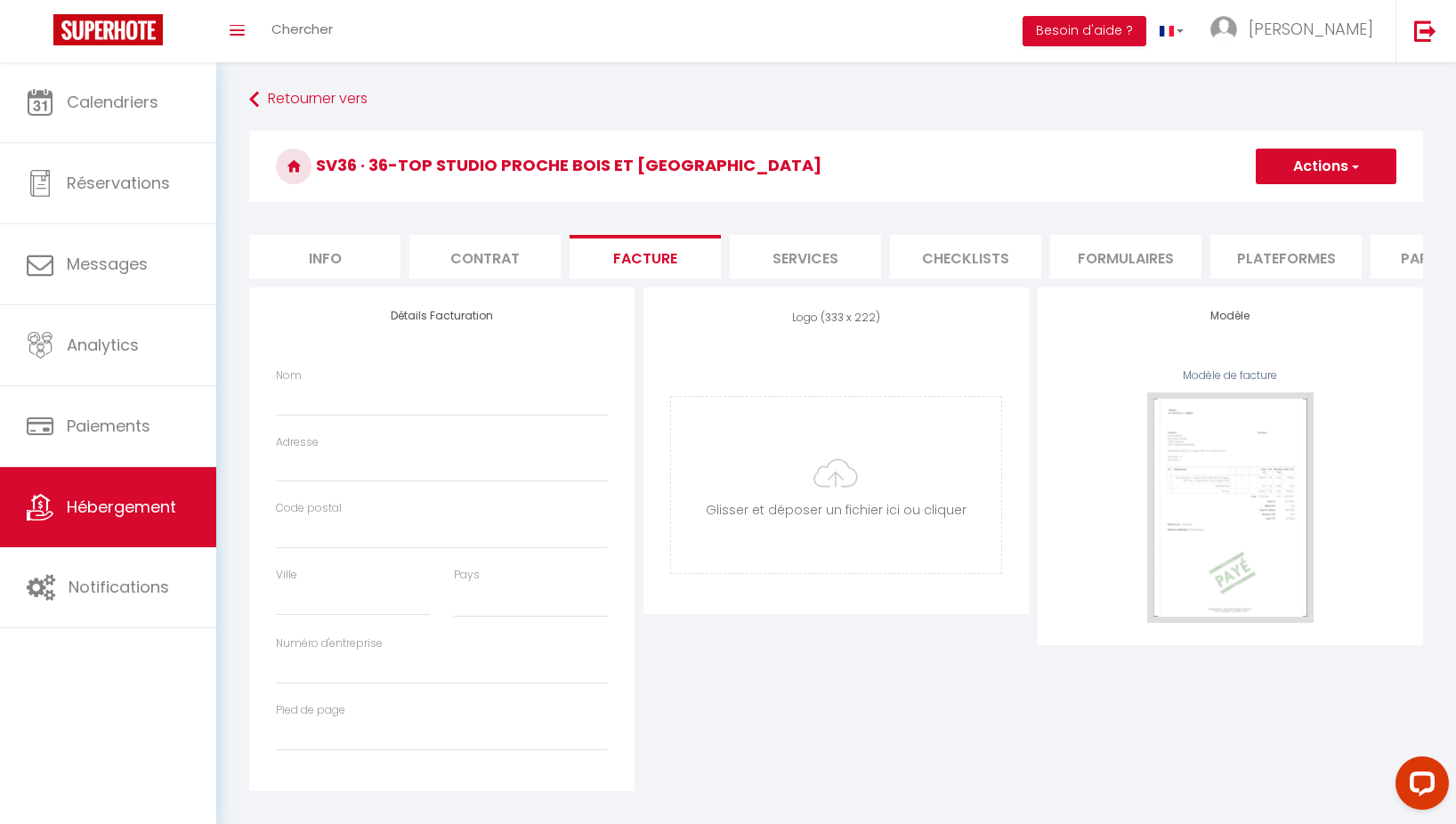 select 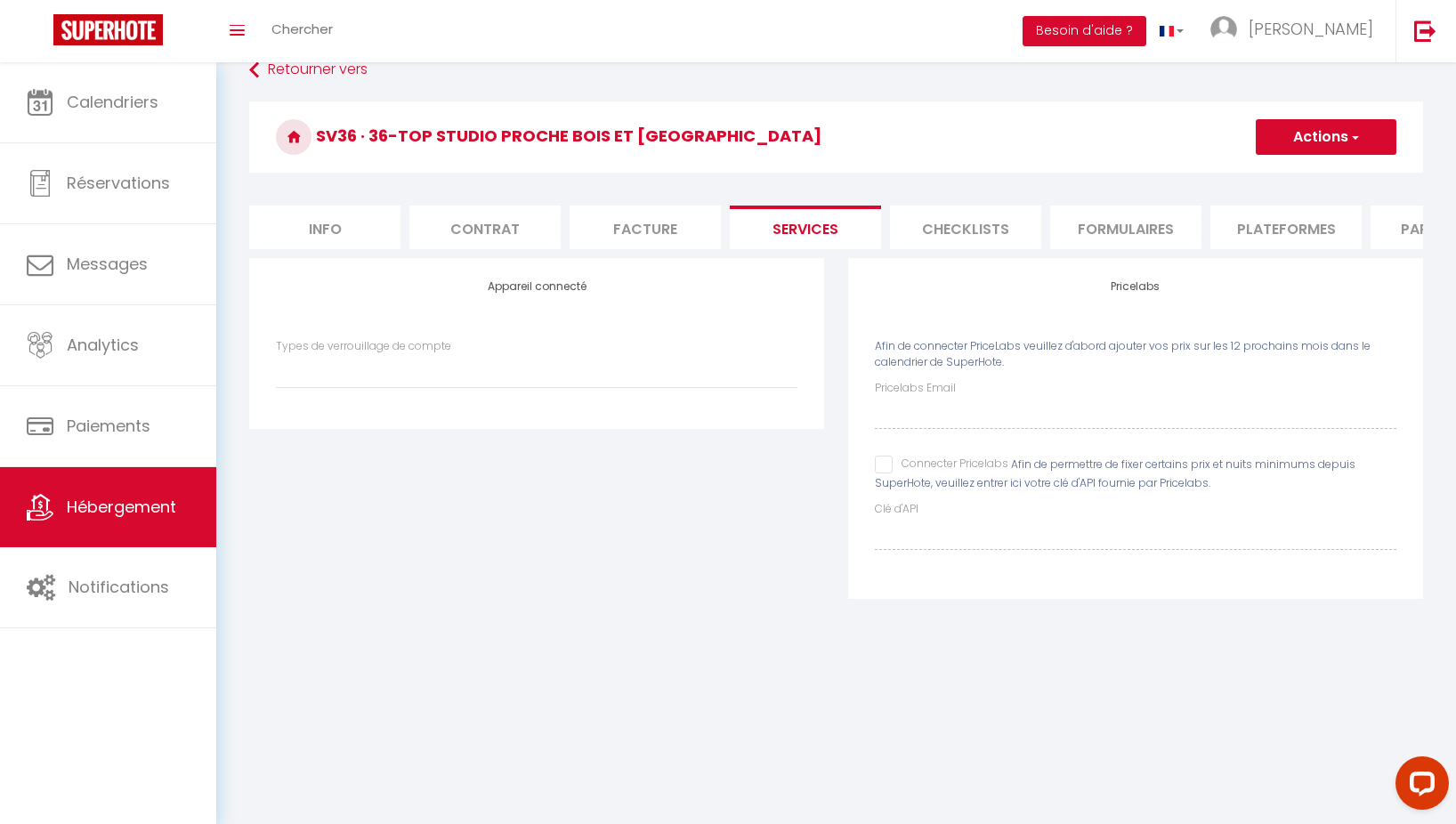 scroll, scrollTop: 38, scrollLeft: 0, axis: vertical 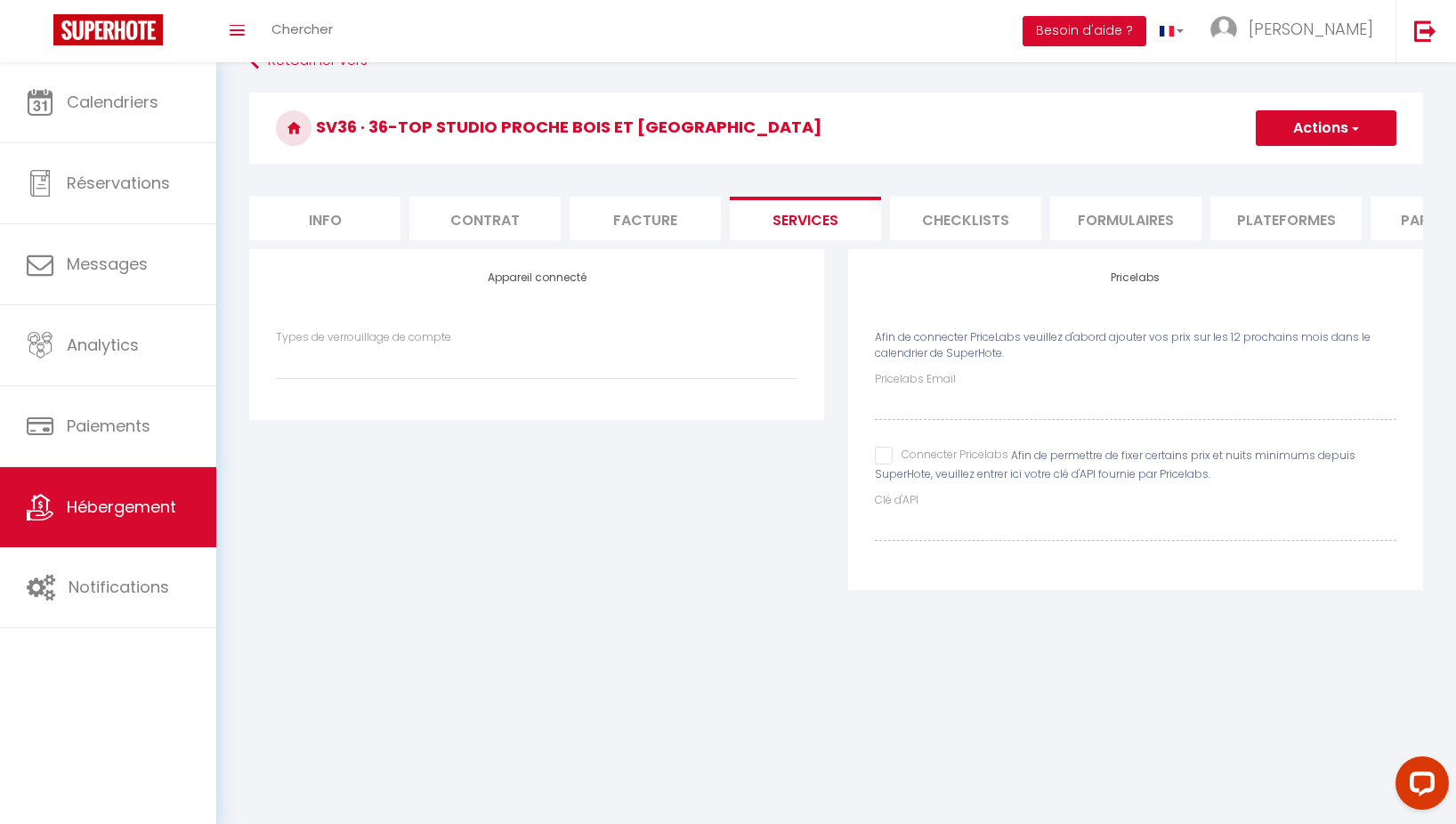 click on "Checklists" at bounding box center (966, 218) 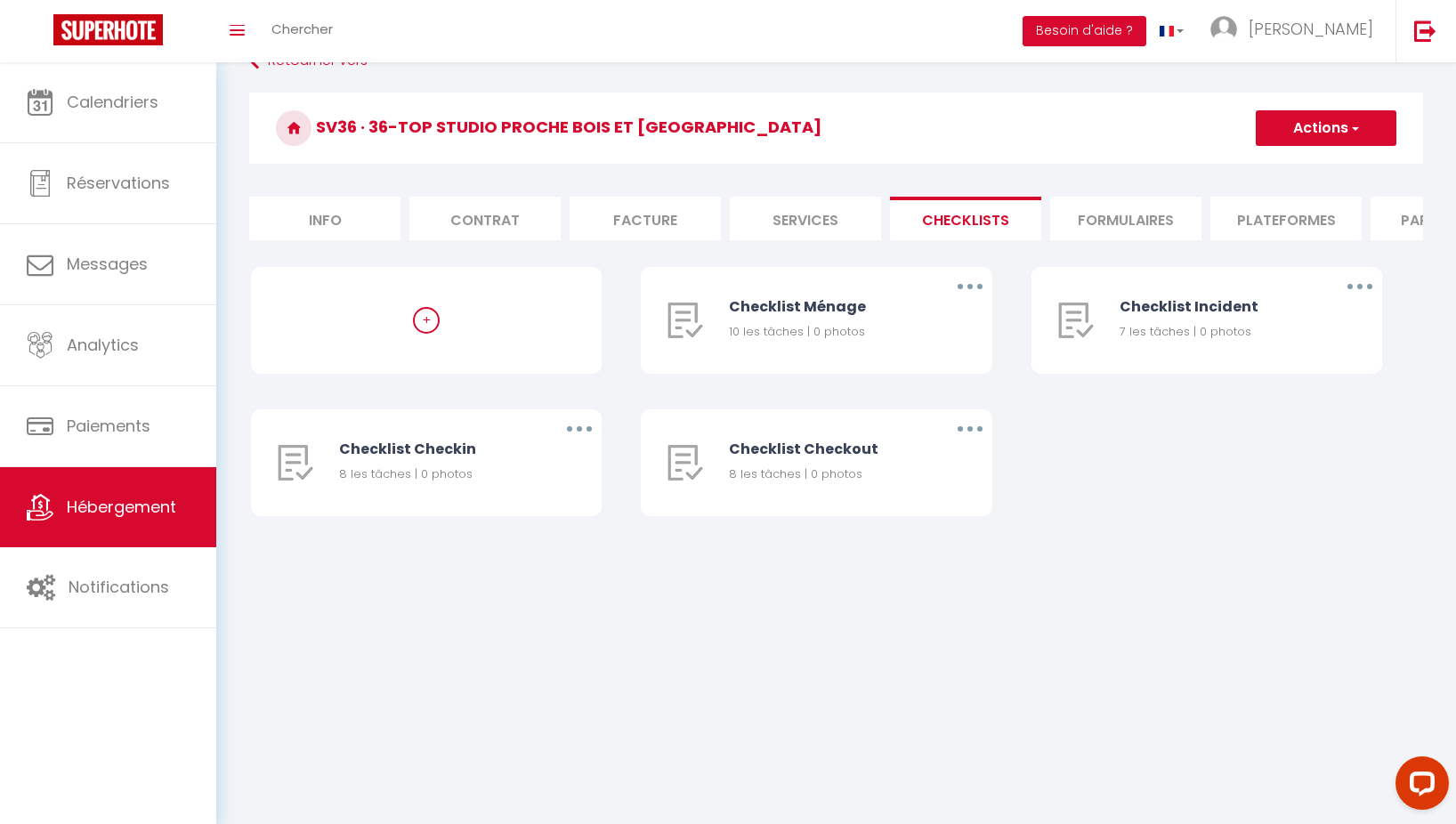 click on "Formulaires" at bounding box center (1126, 218) 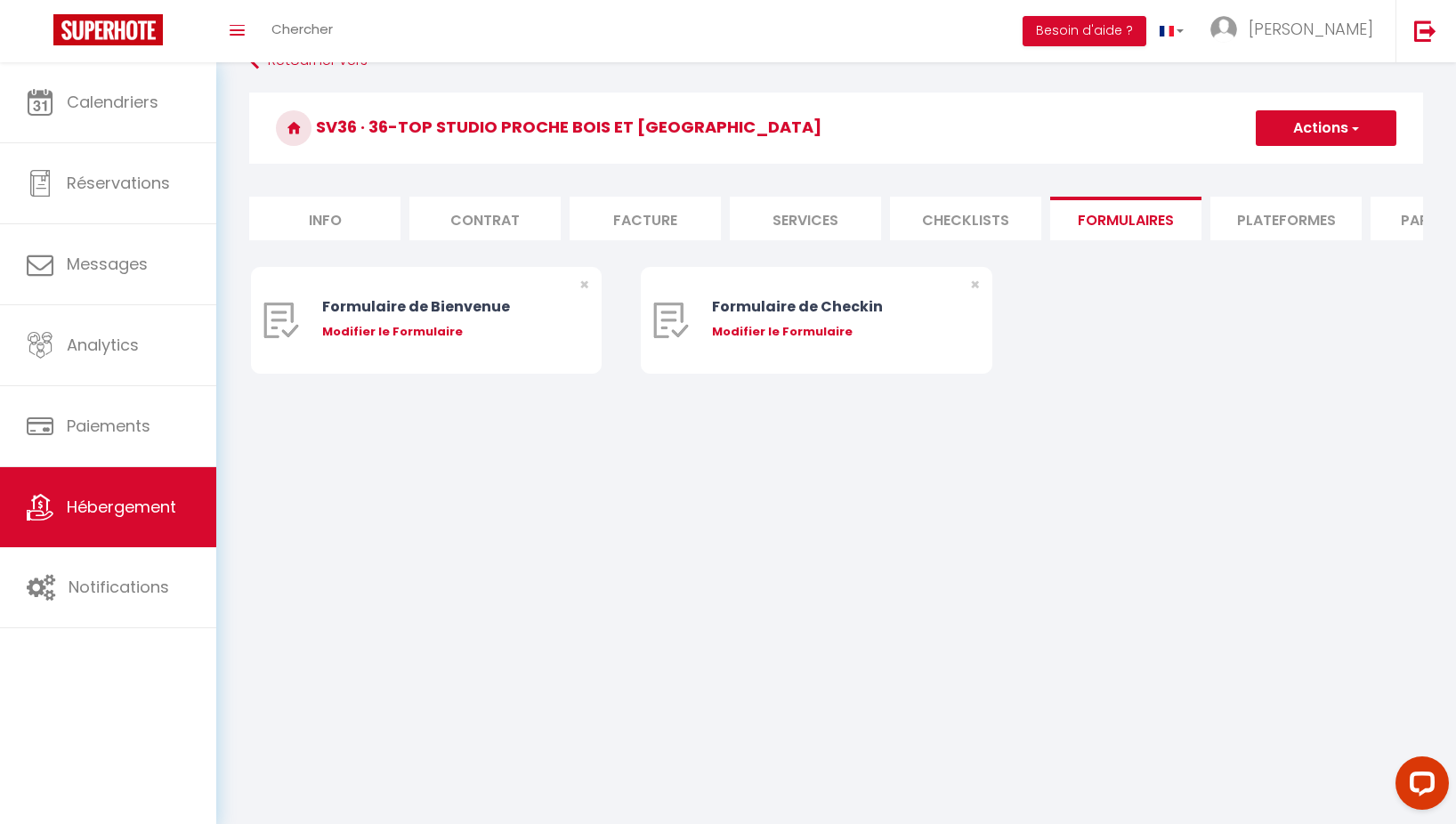 click on "Plateformes" at bounding box center [1286, 218] 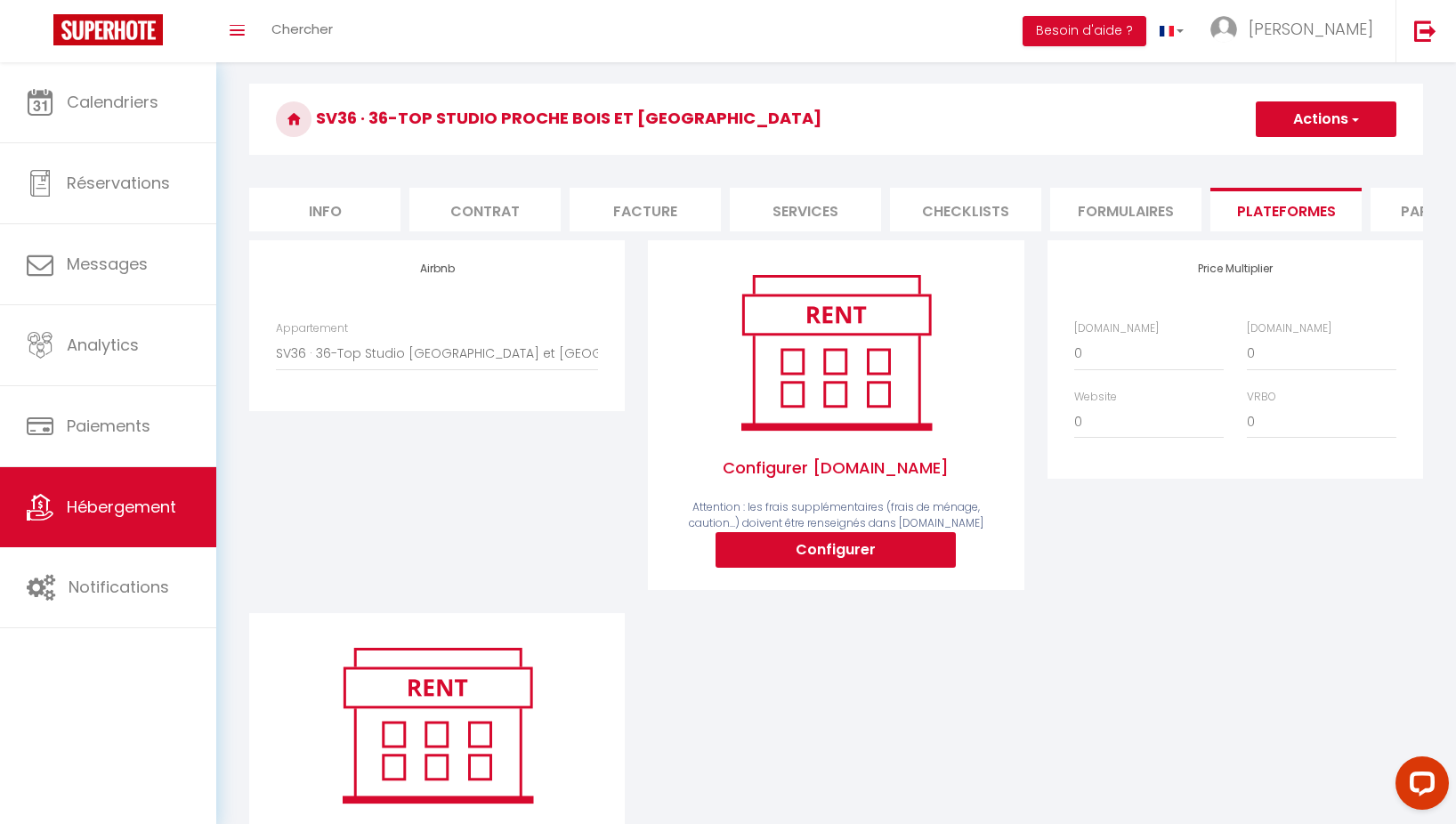 scroll, scrollTop: 0, scrollLeft: 0, axis: both 